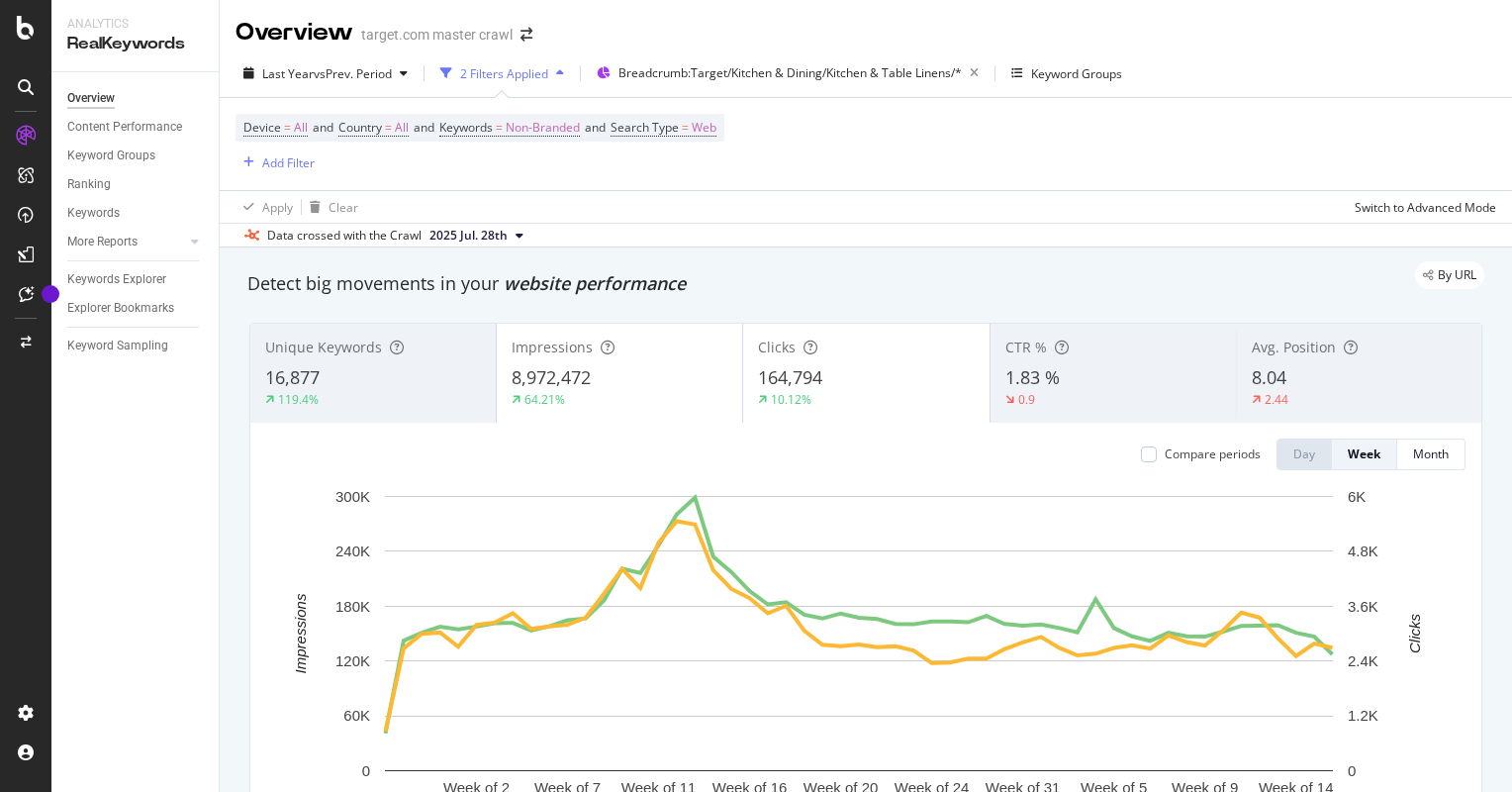 scroll, scrollTop: 0, scrollLeft: 0, axis: both 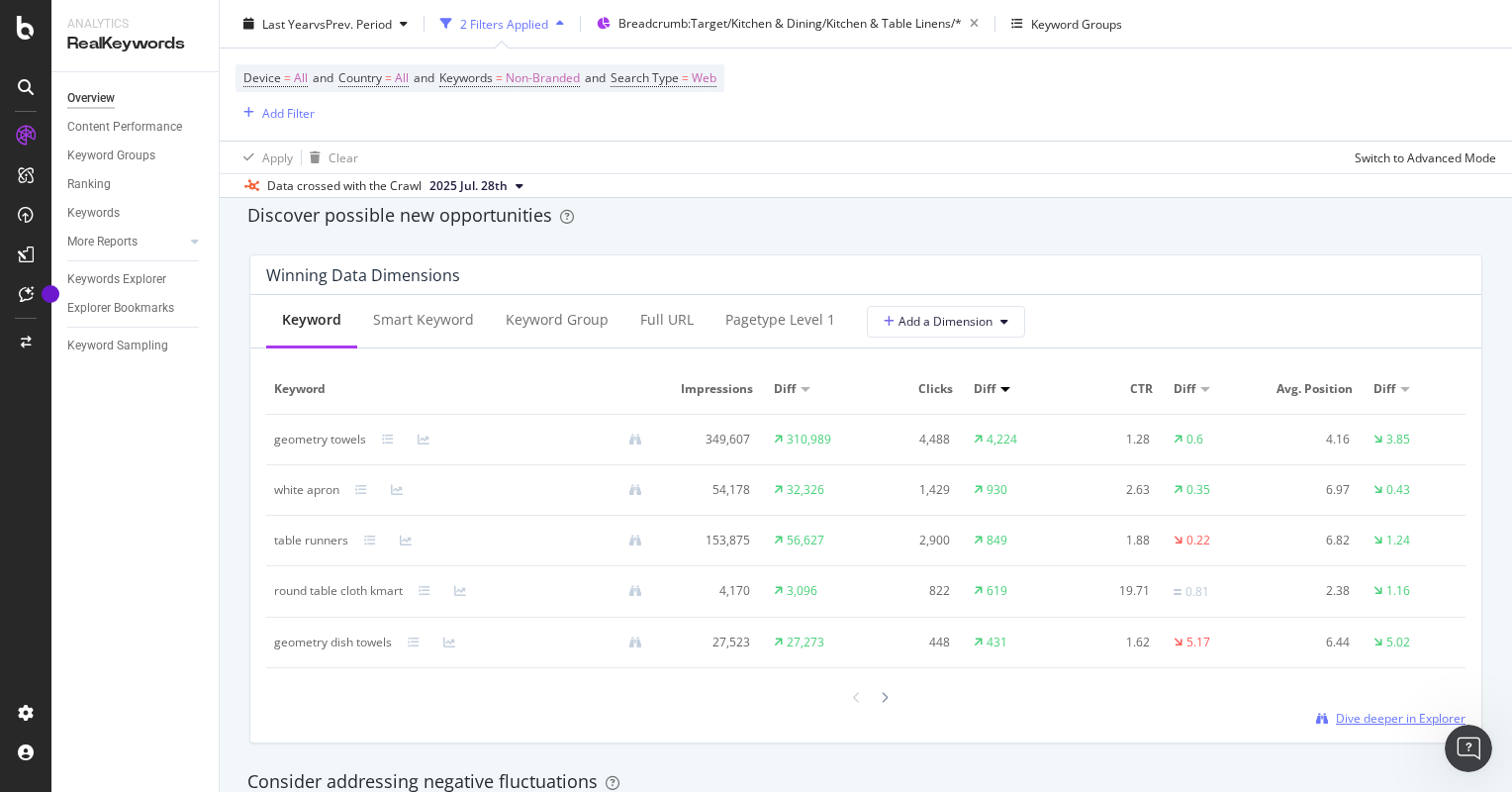 click on "Dive deeper in Explorer" at bounding box center [1400, 718] 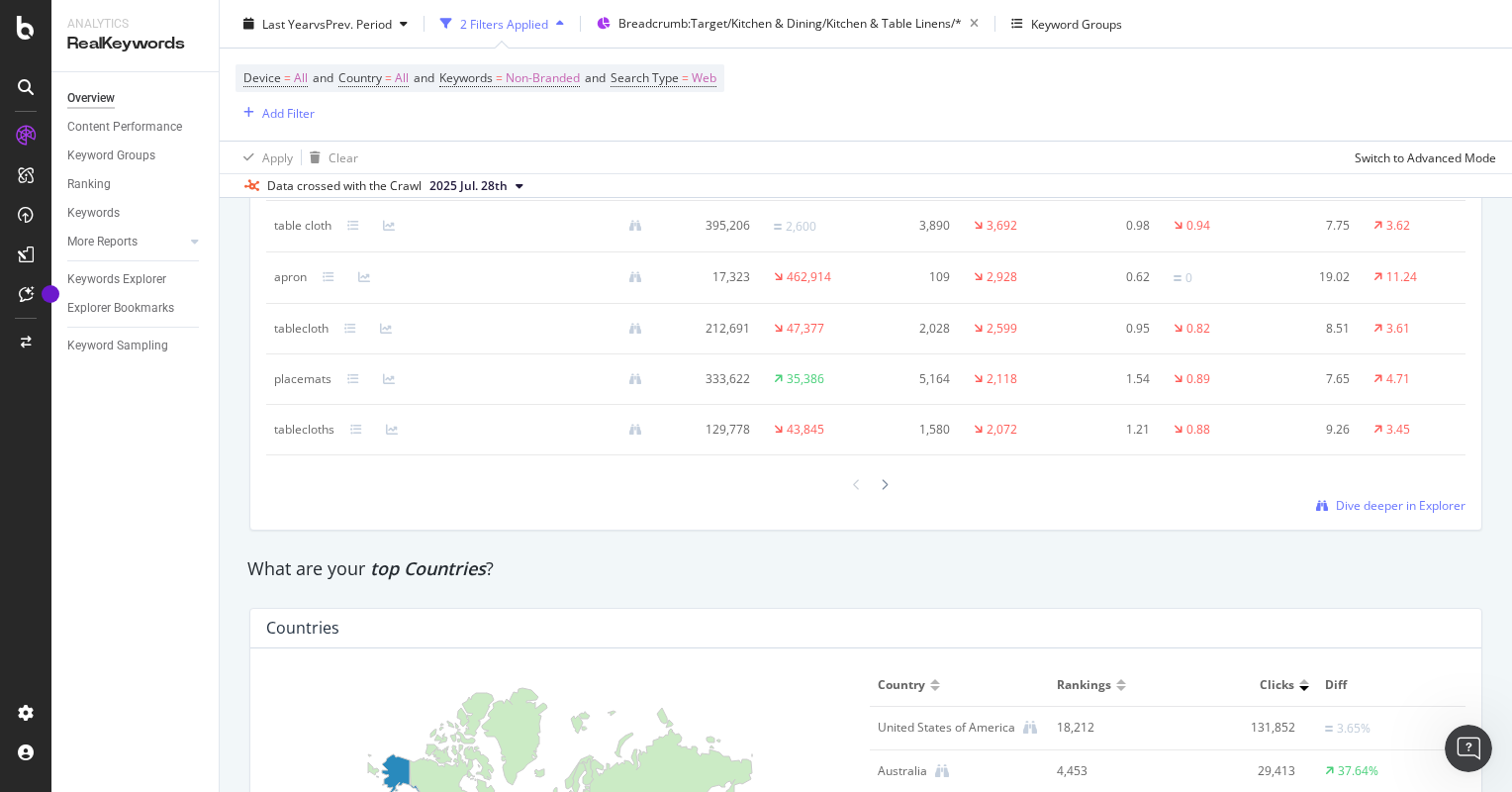 scroll, scrollTop: 2517, scrollLeft: 0, axis: vertical 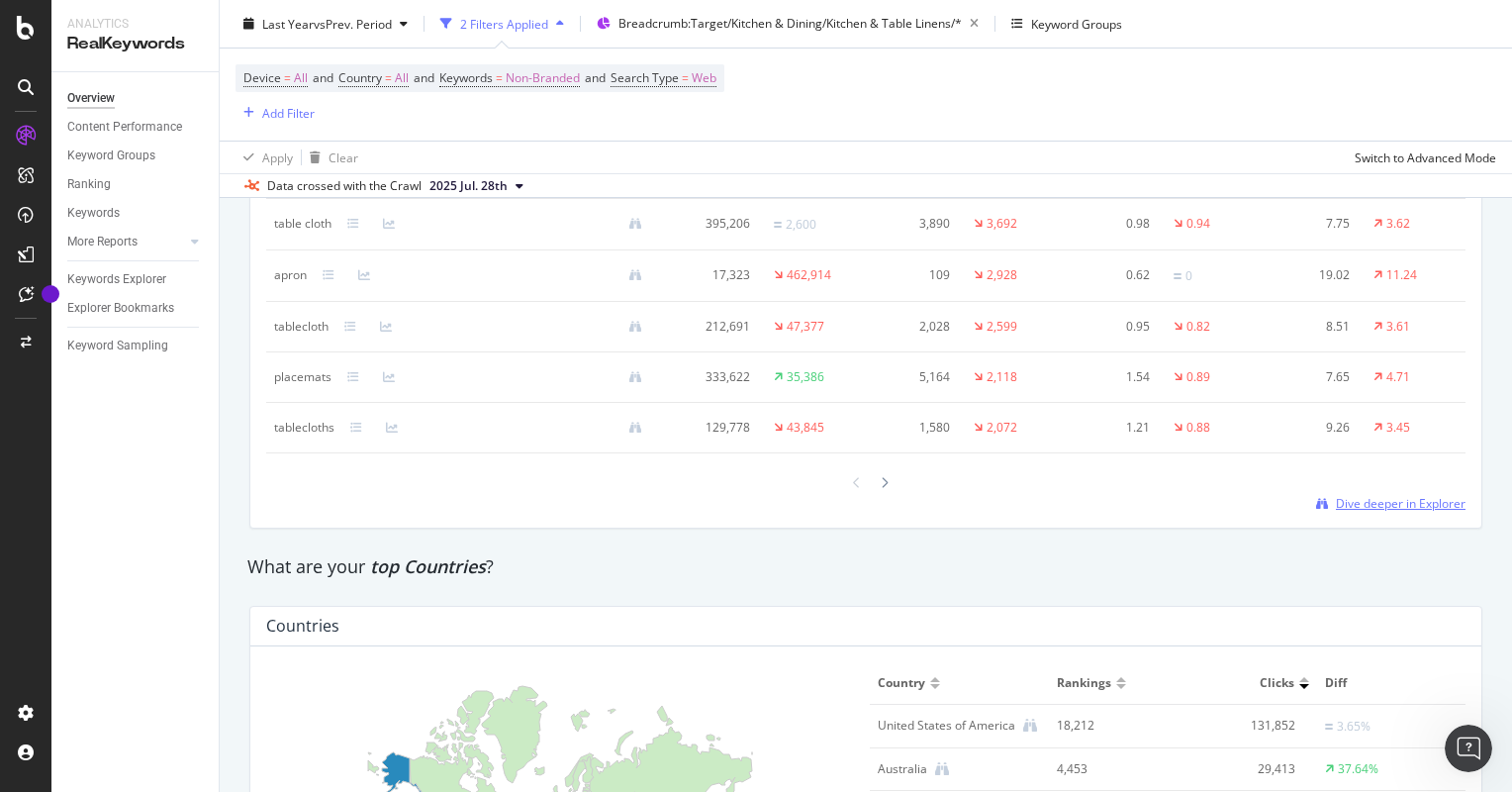 click on "Dive deeper in Explorer" at bounding box center [1400, 503] 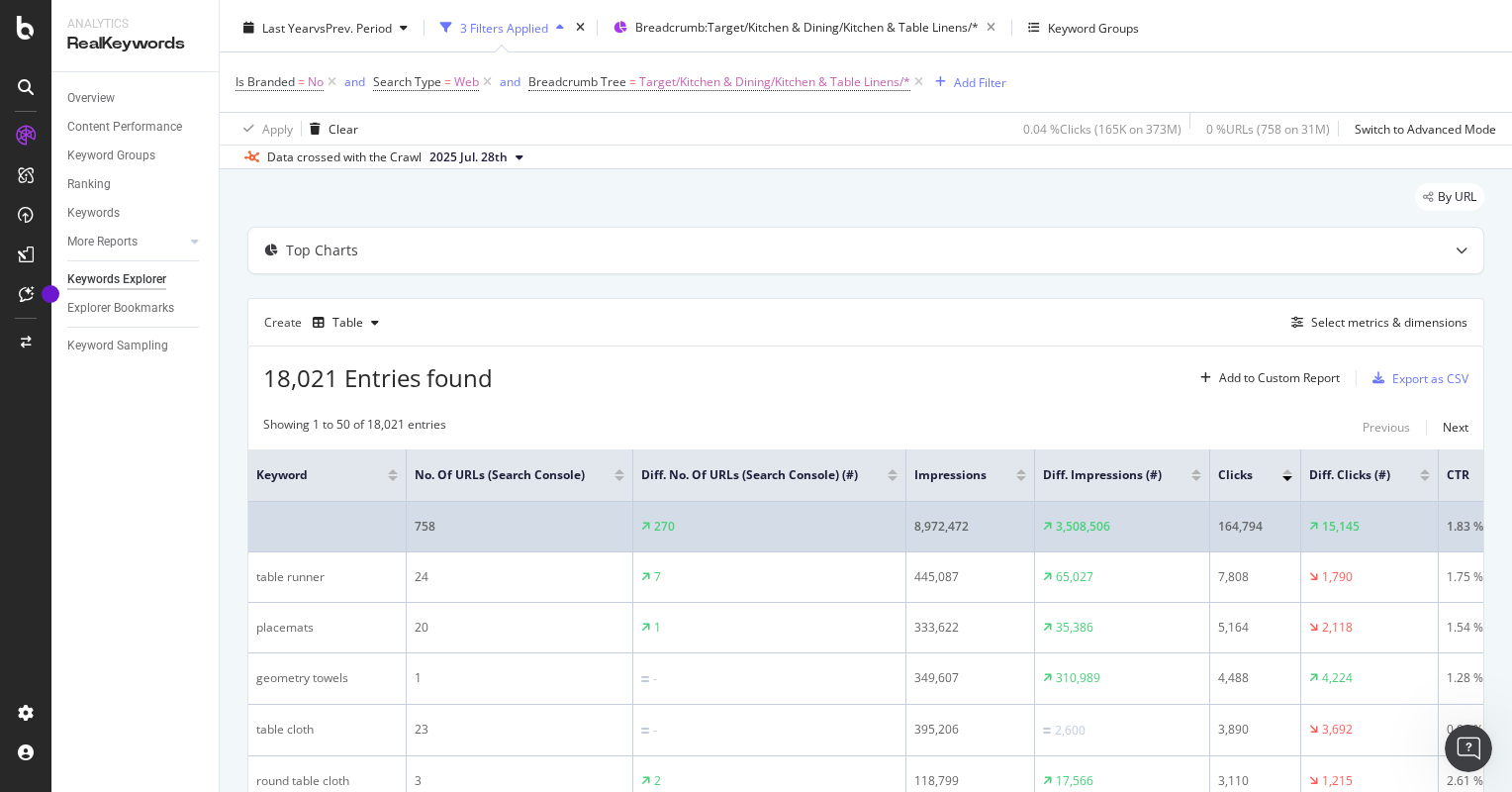 scroll, scrollTop: 55, scrollLeft: 0, axis: vertical 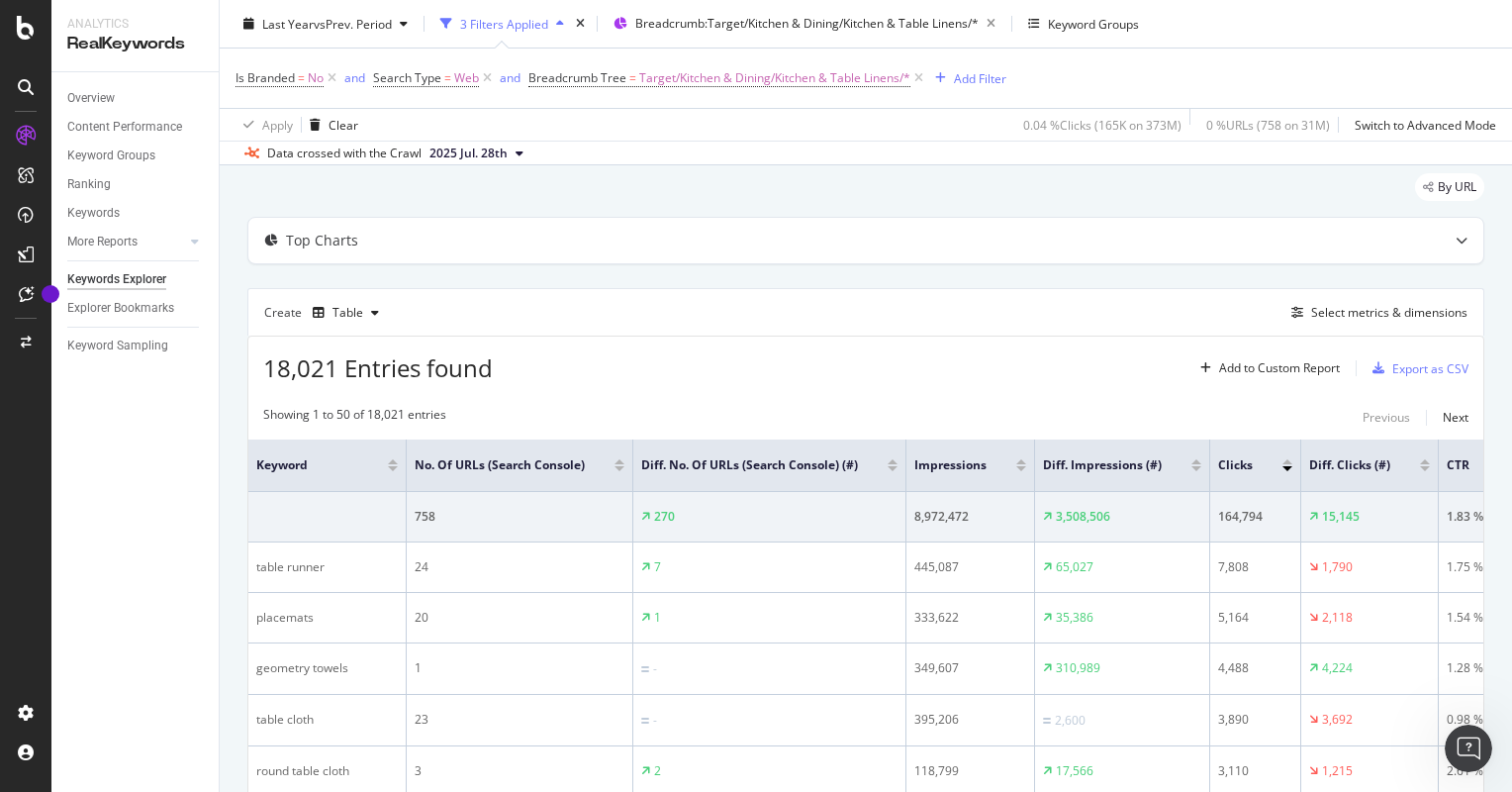 click at bounding box center (1021, 468) 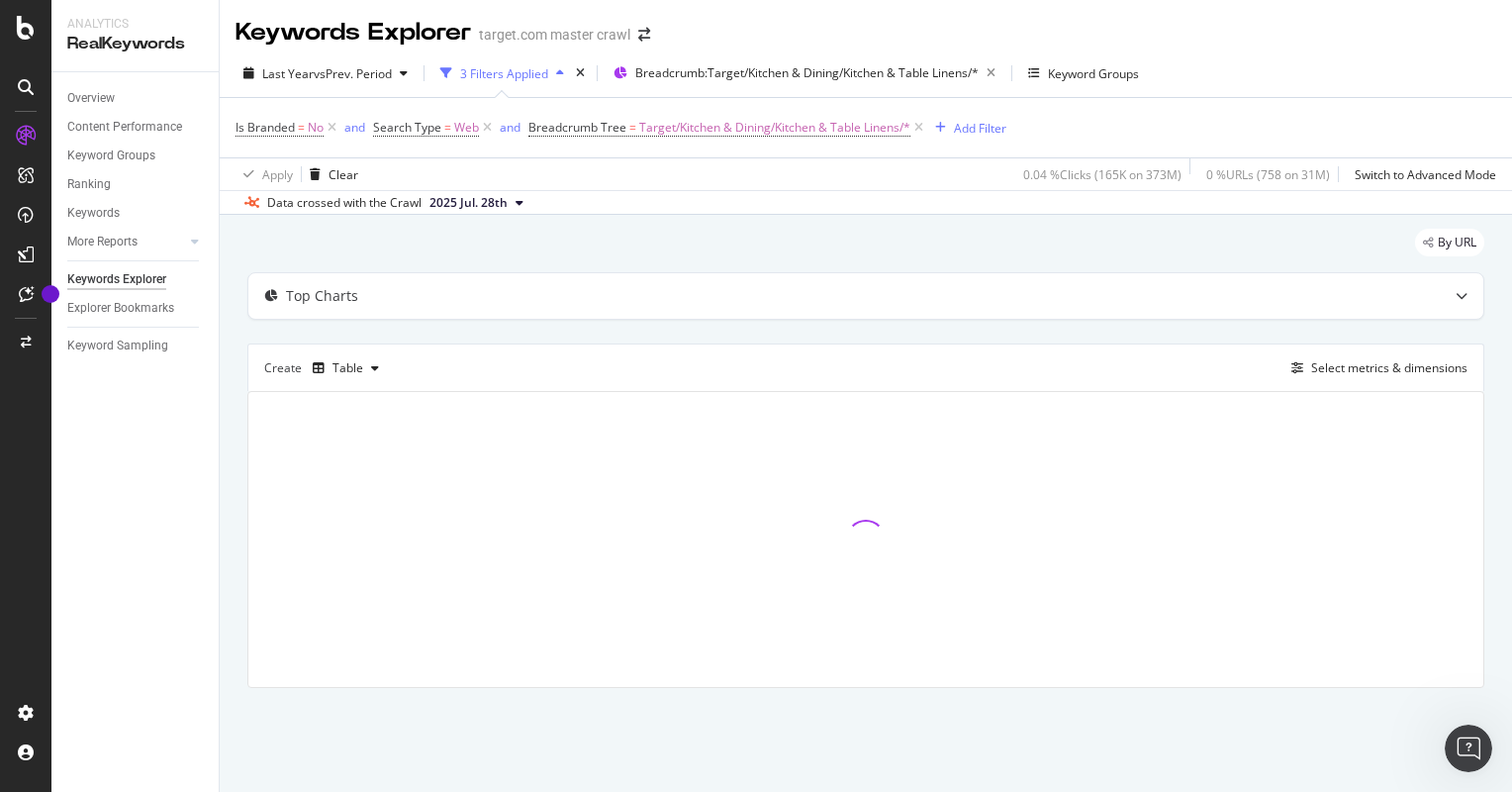 scroll, scrollTop: 0, scrollLeft: 0, axis: both 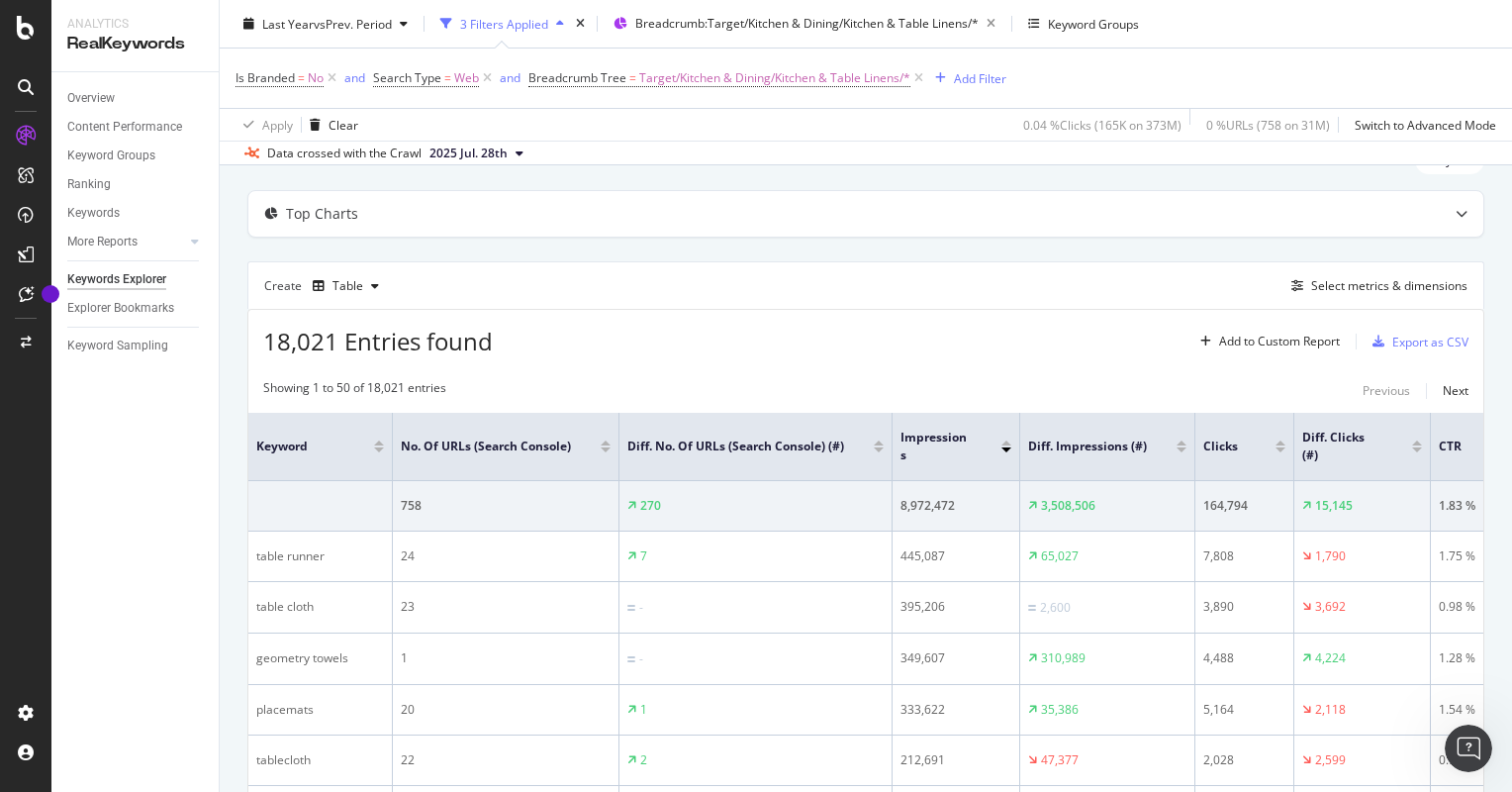 click on "Showing 1 to 50 of 18,021 entries Previous Next Keyword No. of URLs (Search Console) Diff. No. of URLs (Search Console) (#) Impressions Diff. Impressions (#) Clicks Diff. Clicks (#) CTR Diff. CTR (#) Avg. Position Diff. Avg. Position (#) 758 270 8,972,472 3,508,506 164,794 15,145 1.83 % 1 8.04 2 table runner 24 7 445,087 65,027 7,808 1,790 1.75 % 1 5.5 1 table cloth 23 - 395,206 2,600 3,890 3,692 0.98 % 1 7.75 4 geometry towels 1 - 349,607 310,989 4,488 4,224 1.28 % 1 4.16 4 placemats 20 1 333,622 35,386 5,164 2,118 1.54 % 1 7.65 5 tablecloth 22 2 212,691 47,377 2,028 2,599 0.95 % 1 8.51 4 kitchen towels 17 5 197,270 42,338 2,535 1,914 1.28 % 2 9.43 6 chair cushions 17 15 194,476 17,523 1,858 1,142 0.95 % 1 11.28 4 oven mitts 19 8 164,958 16,139 1,354 1,009 0.82 % 0 10.31 6 table runners 21 4 153,875 56,627 2,900 849 1.88 % 0 6.82 1 tablecloths 34 15 129,778 43,845 1,580 2,072 1.21 % 1 9.26 3 table cloths 19 - 126,390 41,268 1,437 1,368 1.13 % 1 7.67 4 placemat 15 1 119,966 78,181 566 375 0.47 % 2 9.12 5 3 2" at bounding box center (866, 1743) 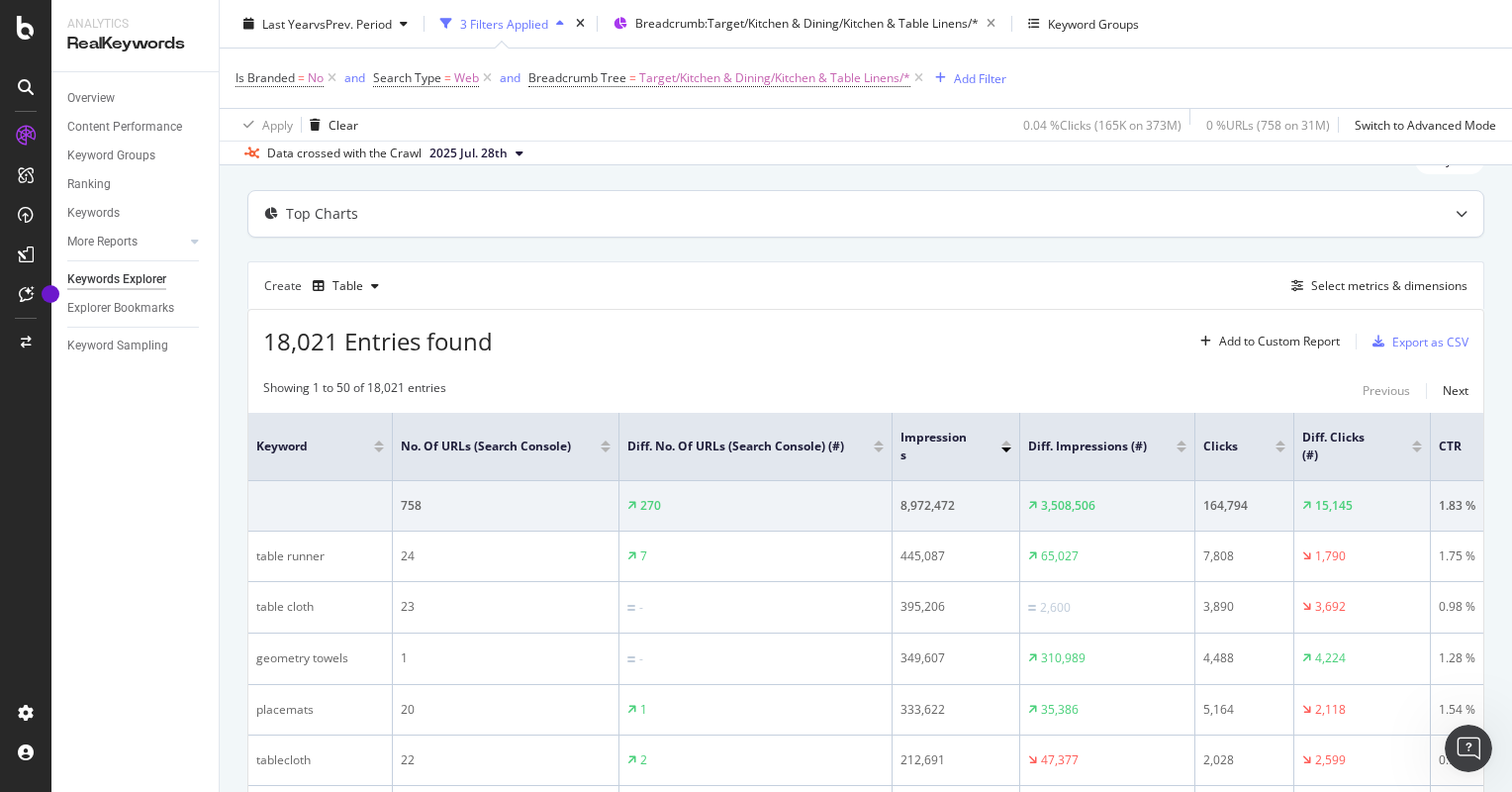 click on "Top Charts" at bounding box center [826, 214] 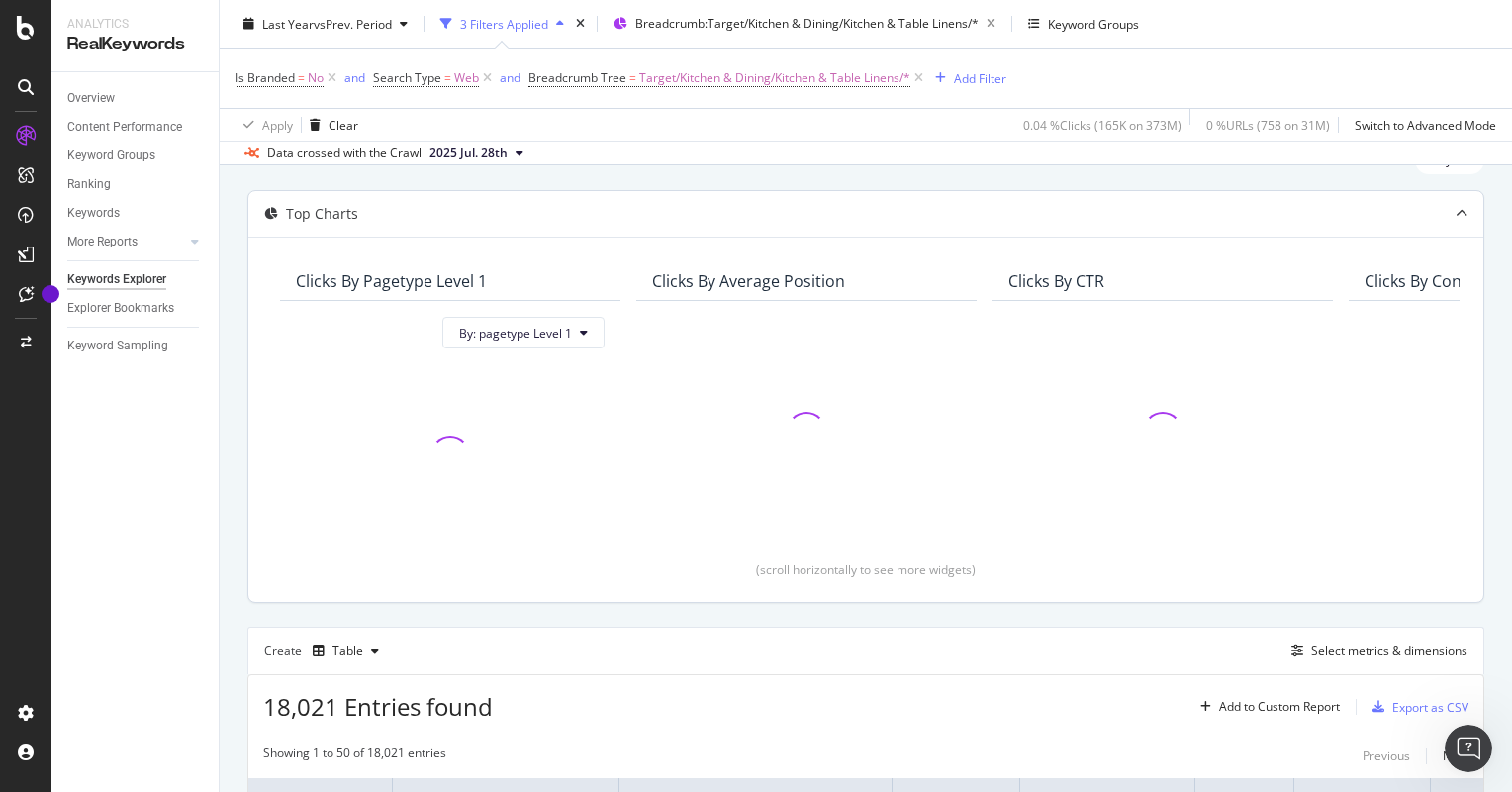 click on "Top Charts" at bounding box center (826, 214) 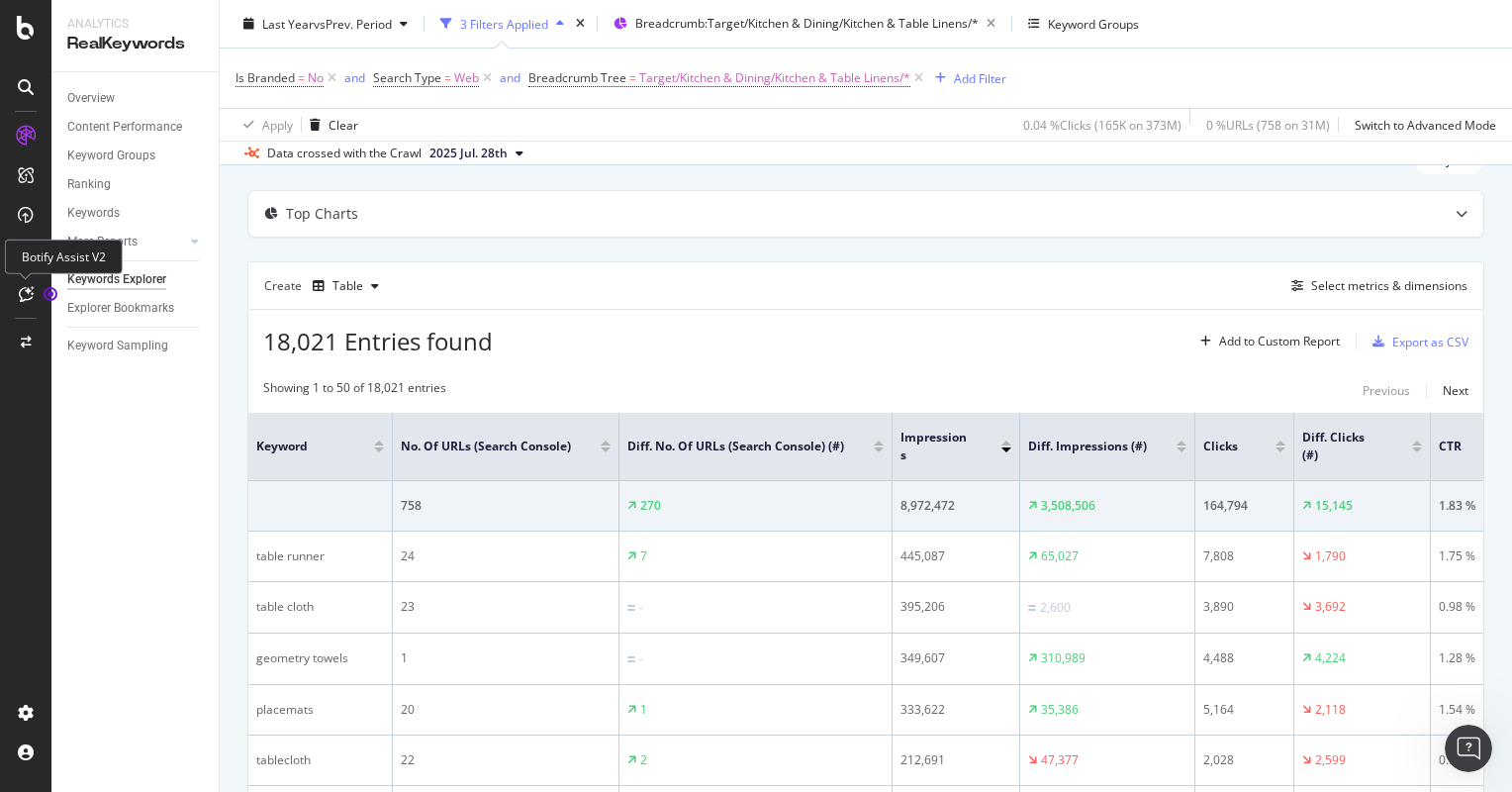 click at bounding box center [26, 294] 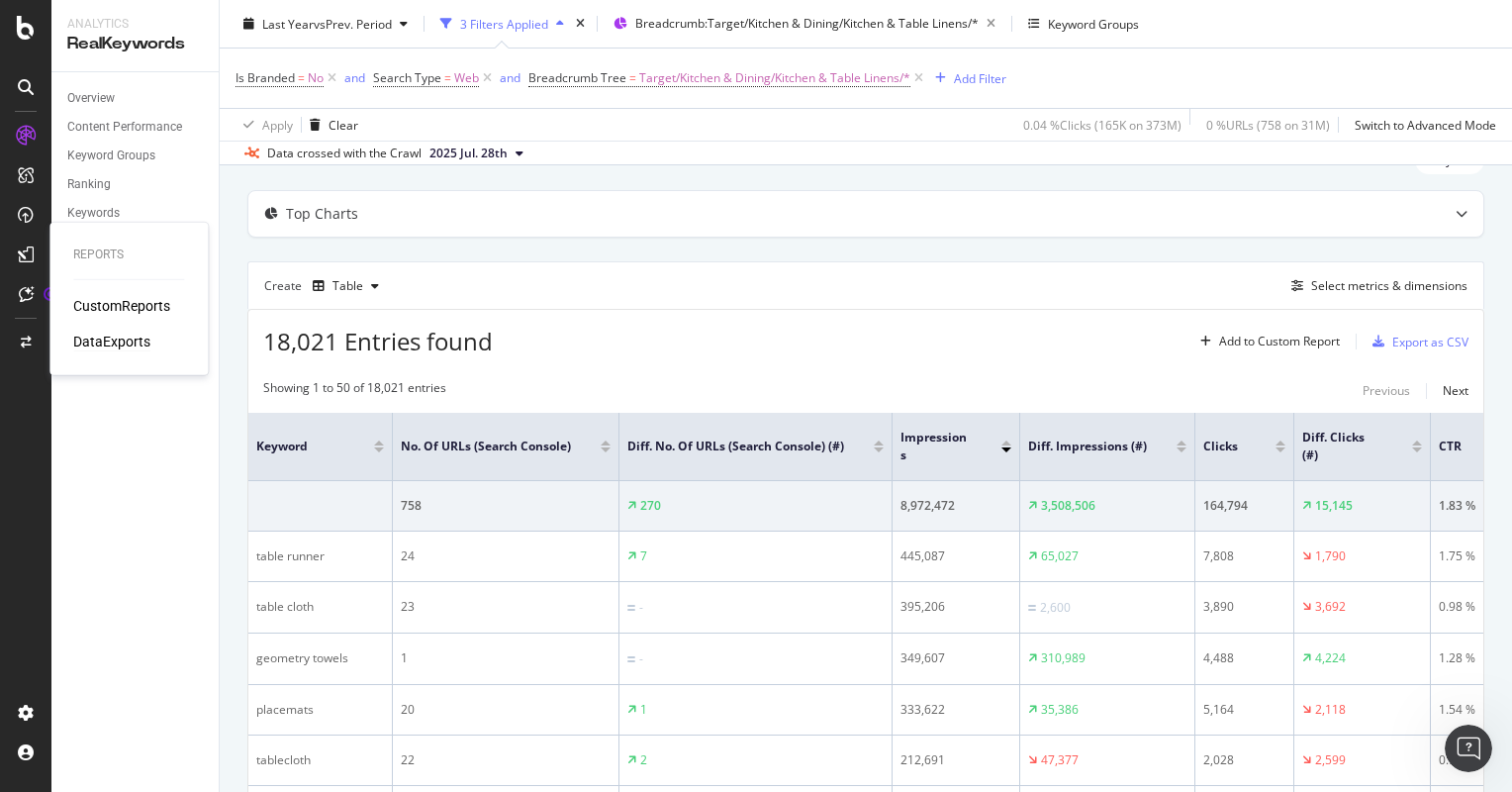 click on "DataExports" at bounding box center (112, 342) 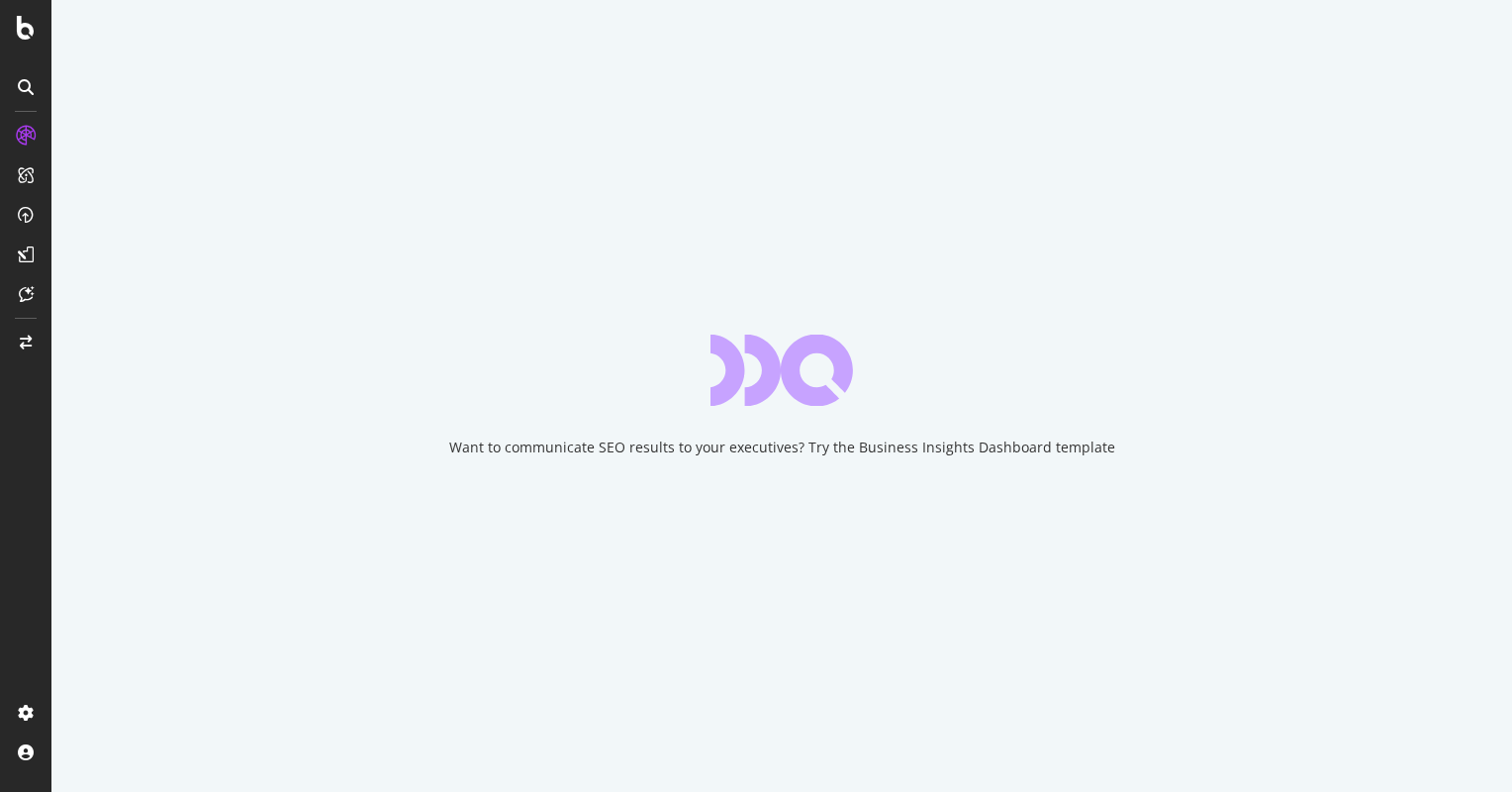 scroll, scrollTop: 0, scrollLeft: 0, axis: both 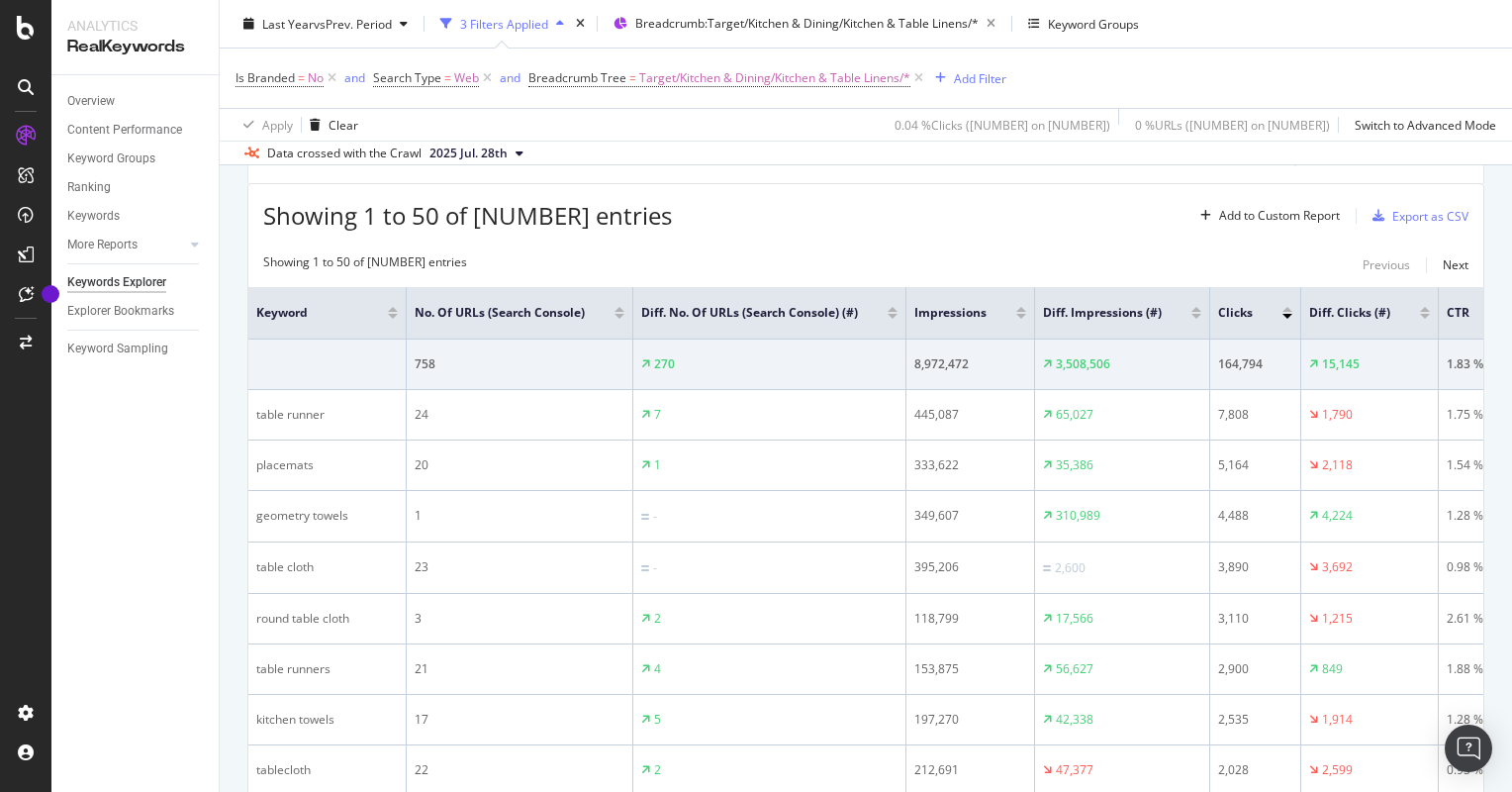 click at bounding box center [1021, 316] 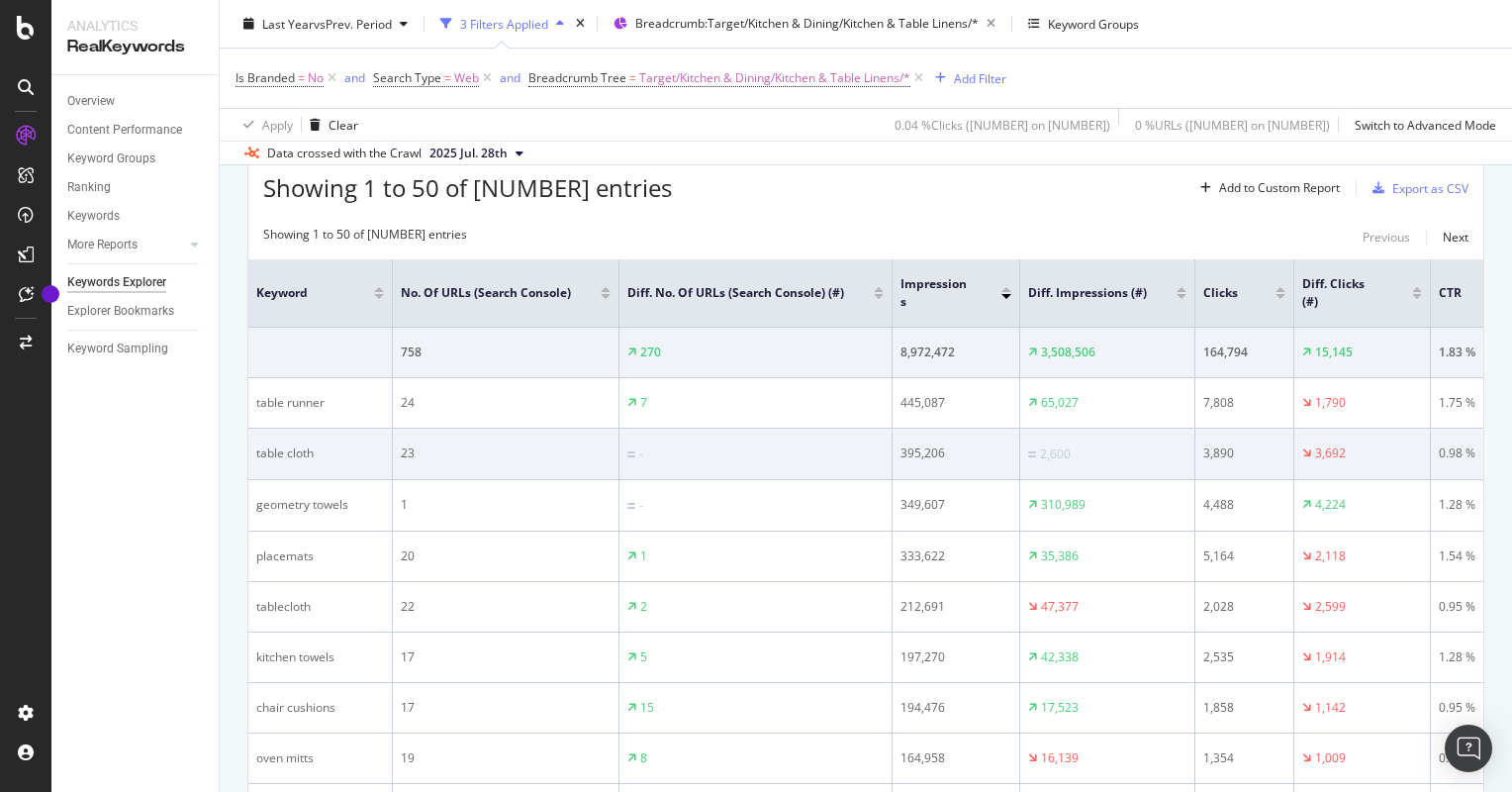 scroll, scrollTop: 218, scrollLeft: 0, axis: vertical 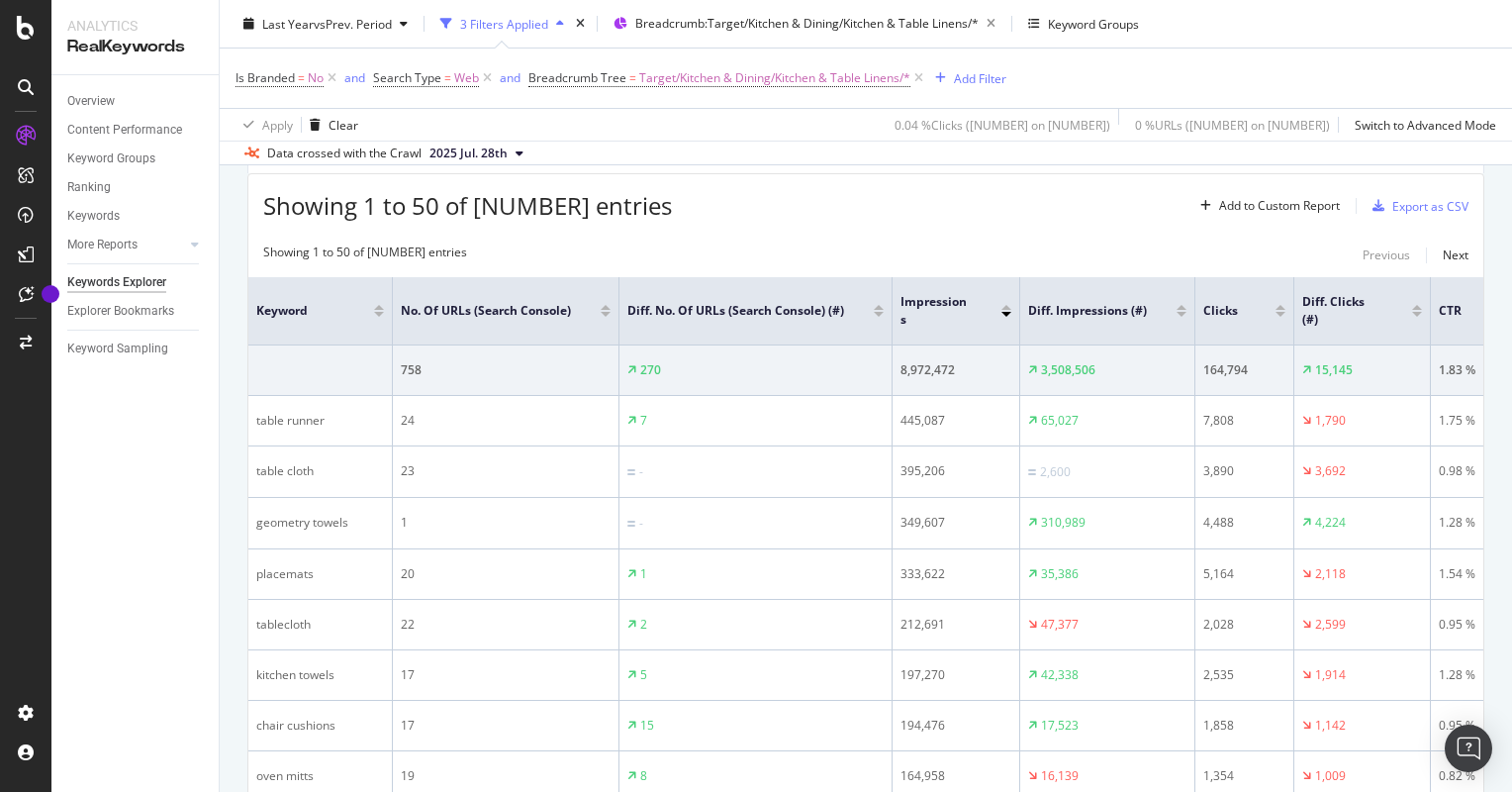 click at bounding box center (1006, 314) 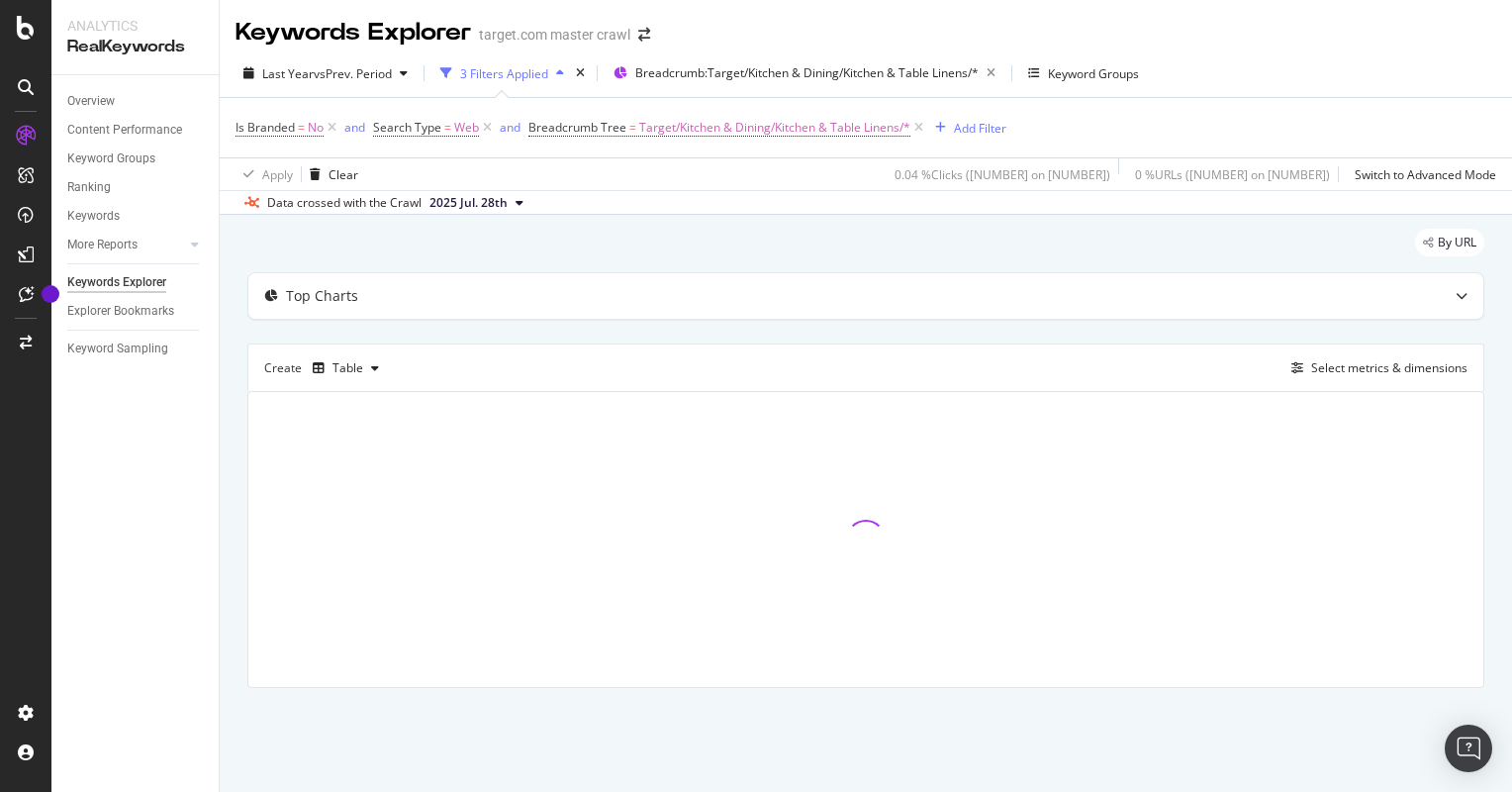 scroll, scrollTop: 0, scrollLeft: 0, axis: both 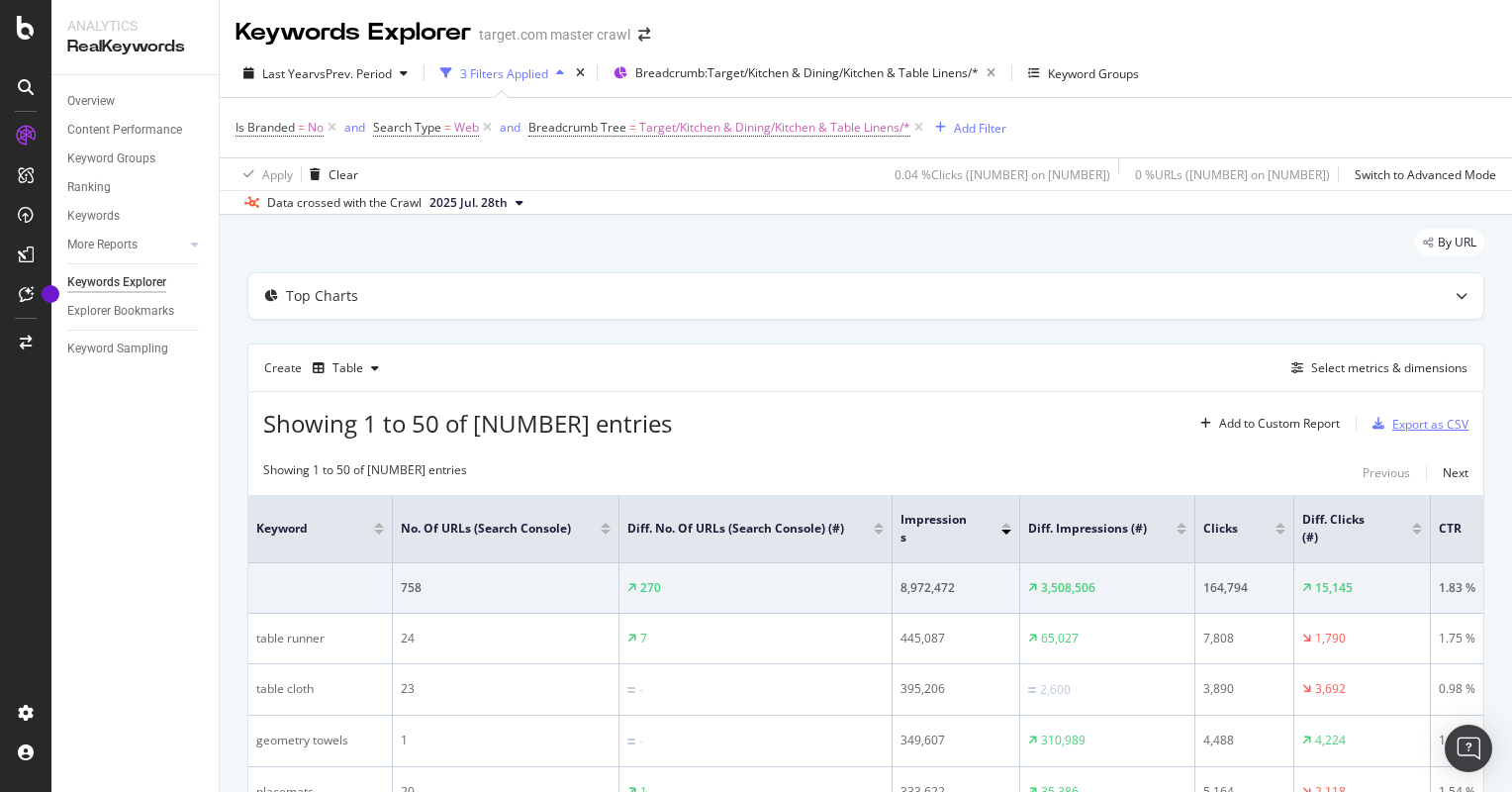 click on "Export as CSV" at bounding box center (1416, 424) 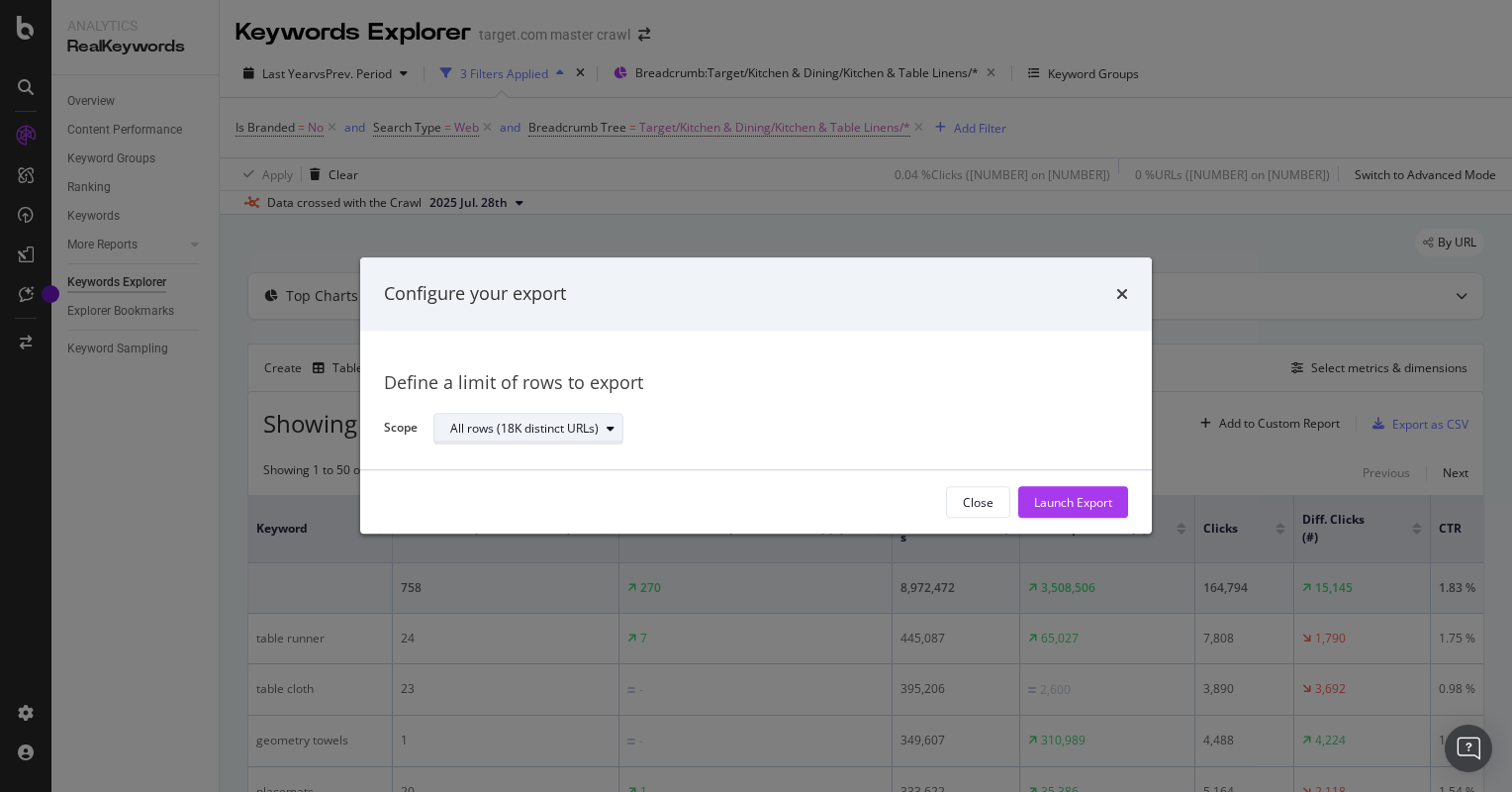 click at bounding box center (611, 429) 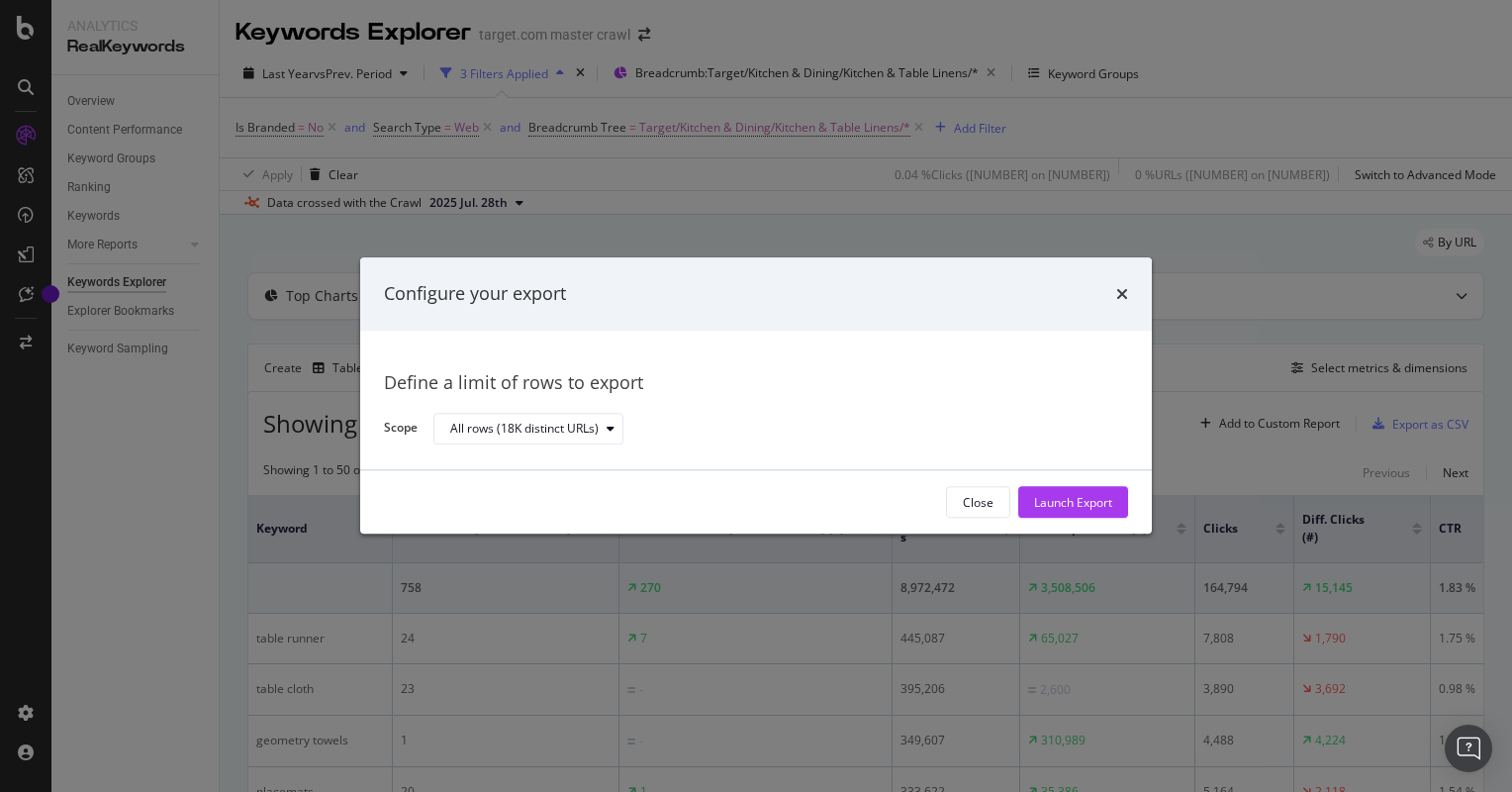 click on "All rows (18K distinct URLs)" at bounding box center [773, 429] 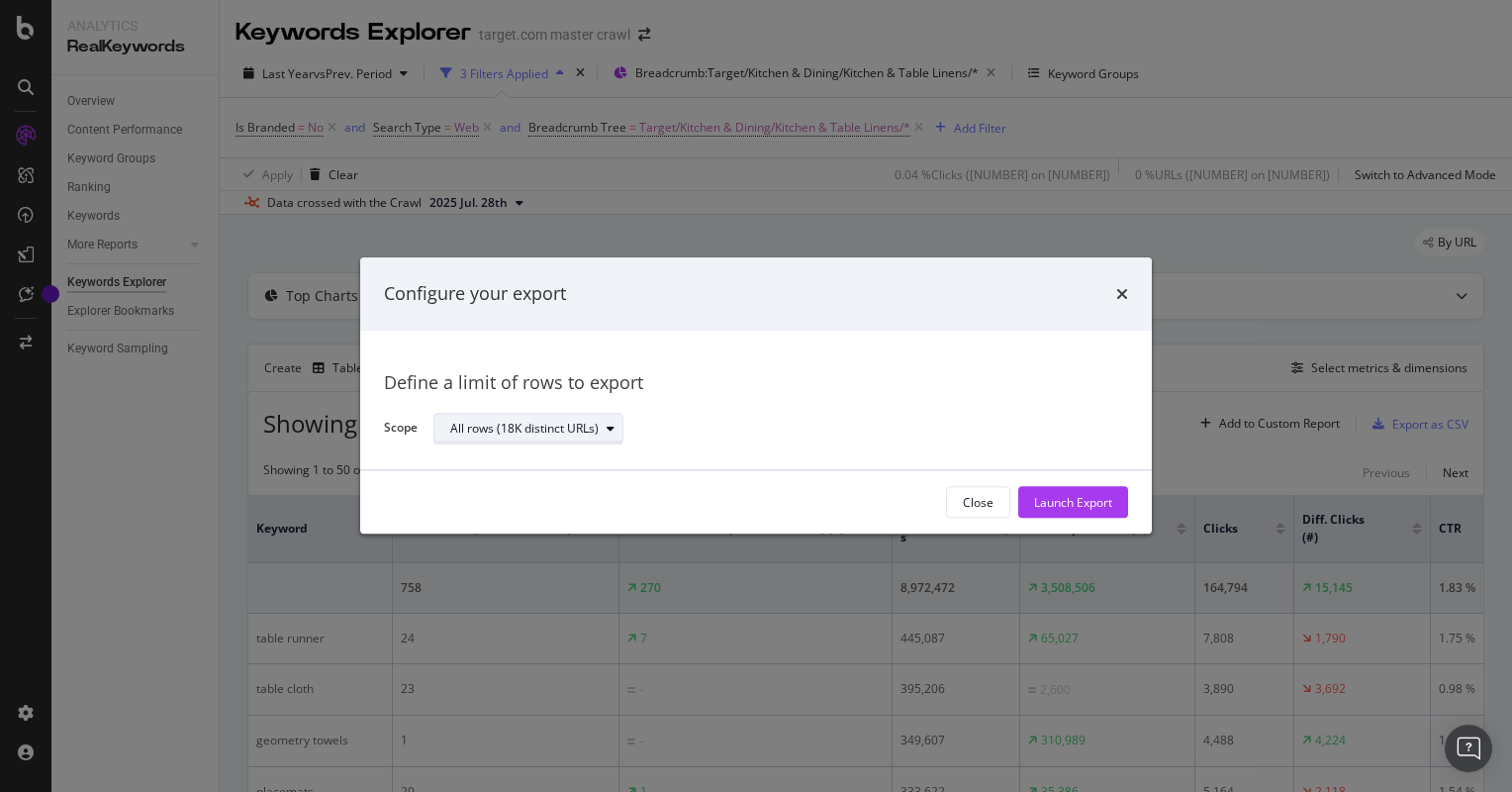click on "All rows (18K distinct URLs)" at bounding box center (524, 429) 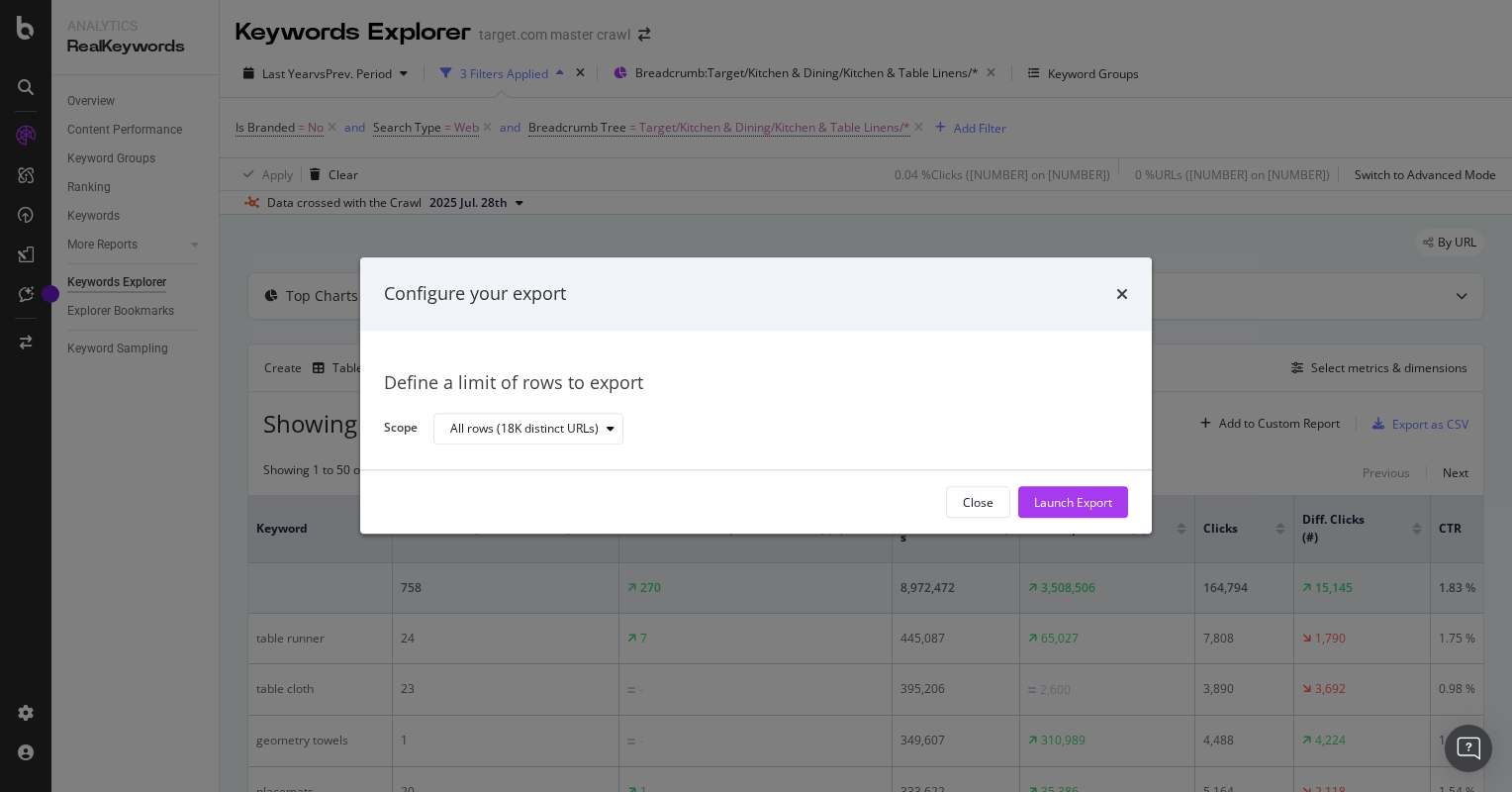 click on "Define a limit of rows to export Scope All rows (18K distinct URLs)" at bounding box center [756, 400] 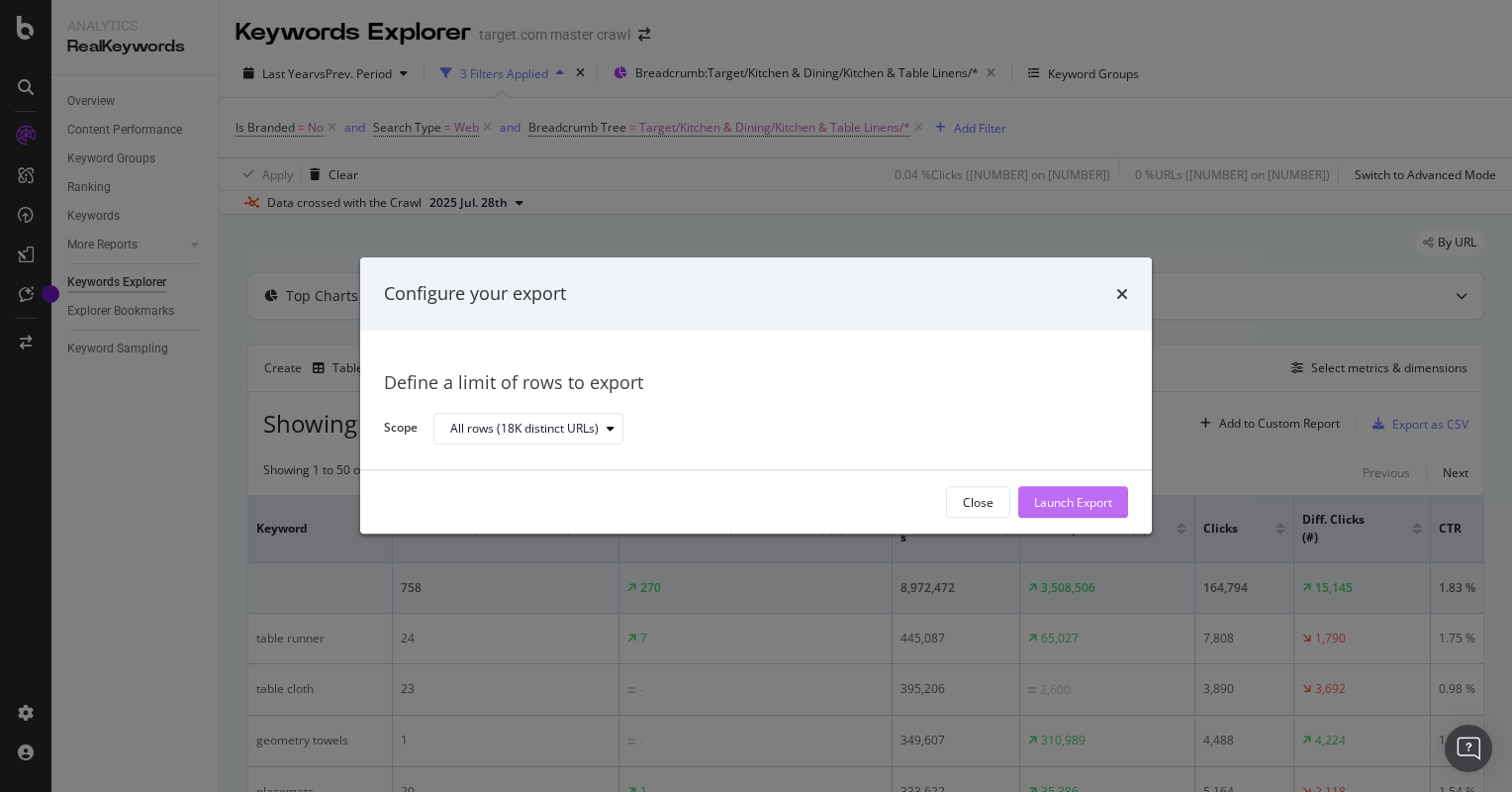click on "Launch Export" at bounding box center (1073, 502) 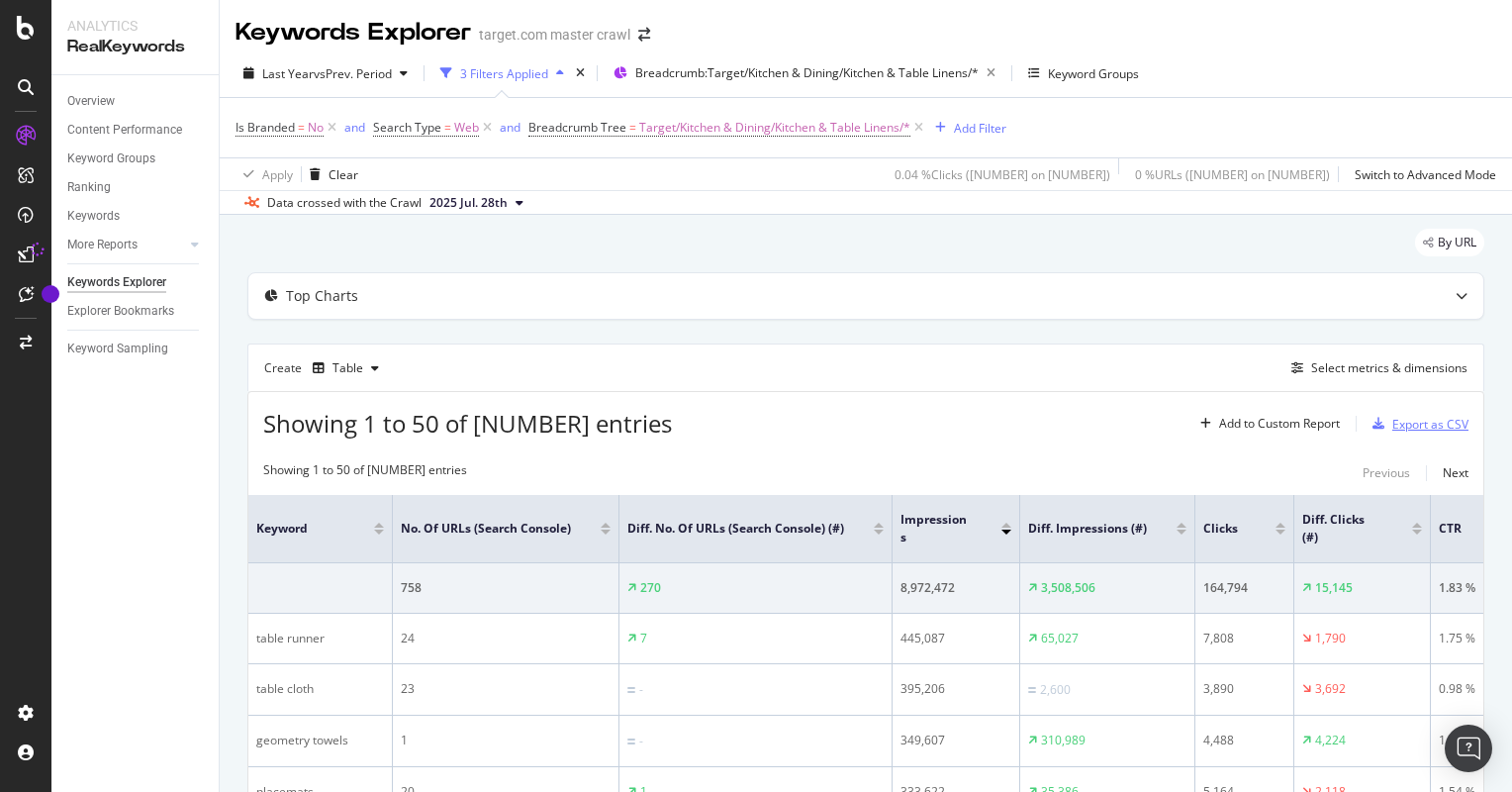 type 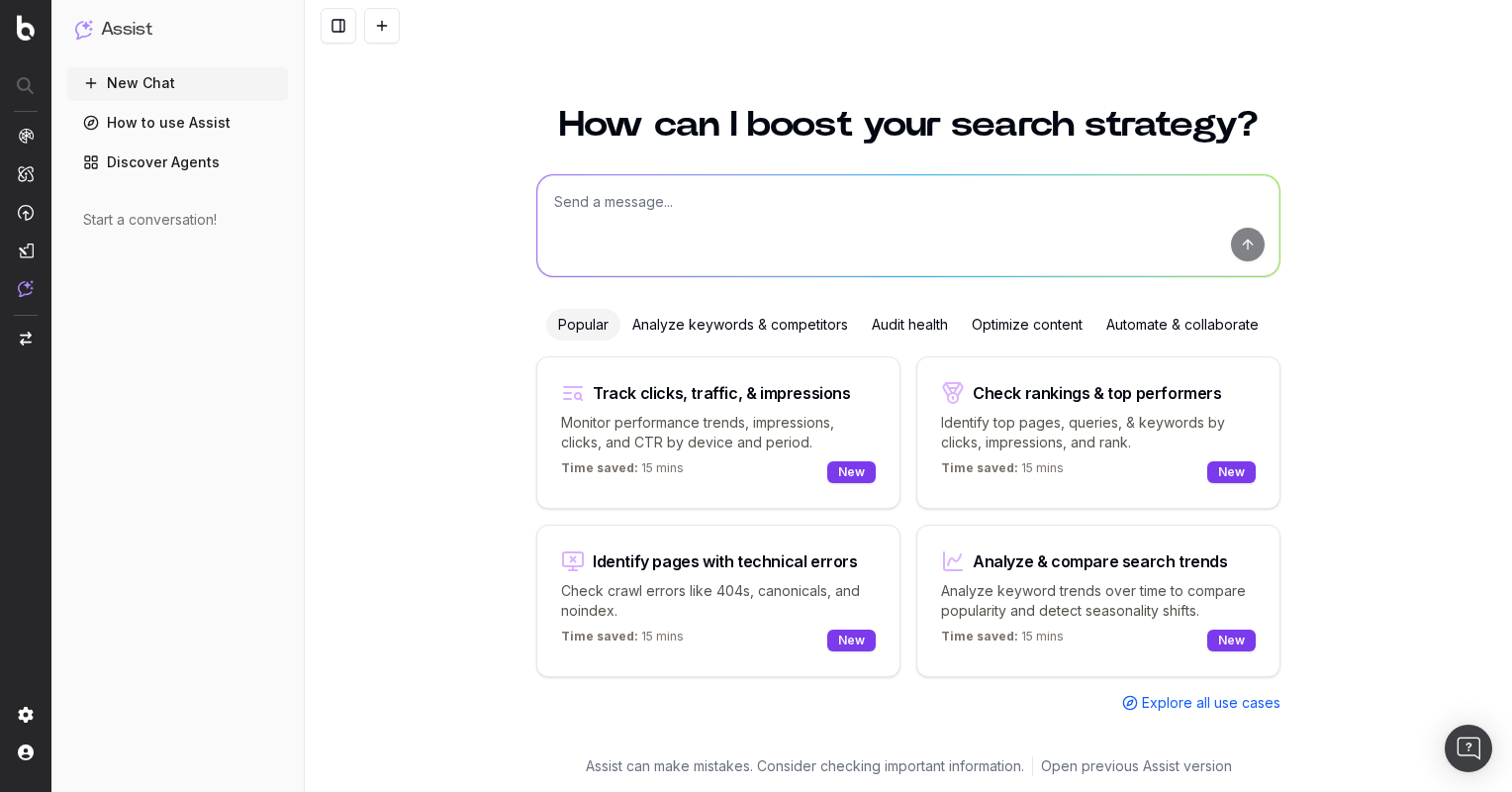 scroll, scrollTop: 0, scrollLeft: 0, axis: both 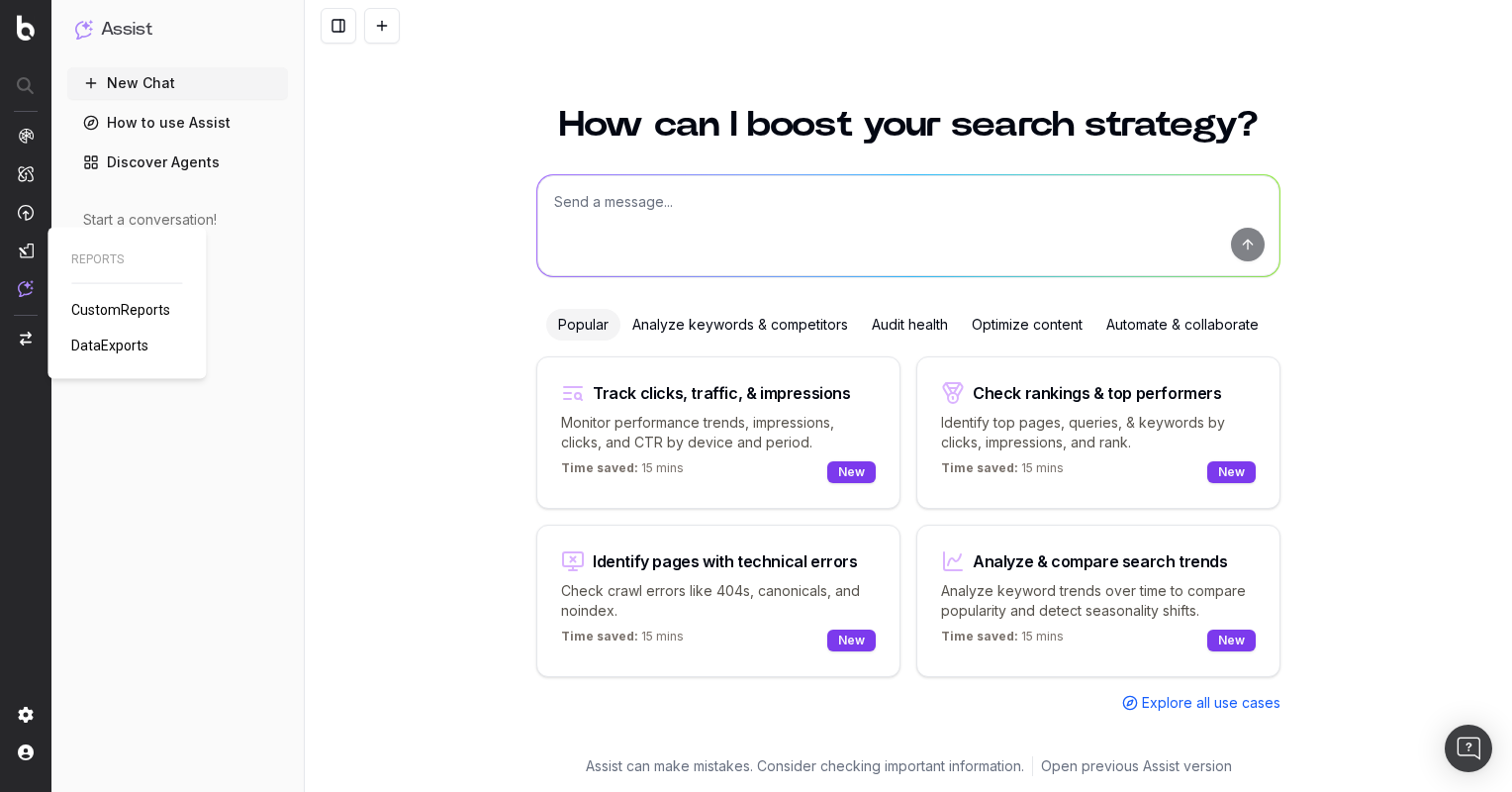 click on "DataExports" at bounding box center [110, 346] 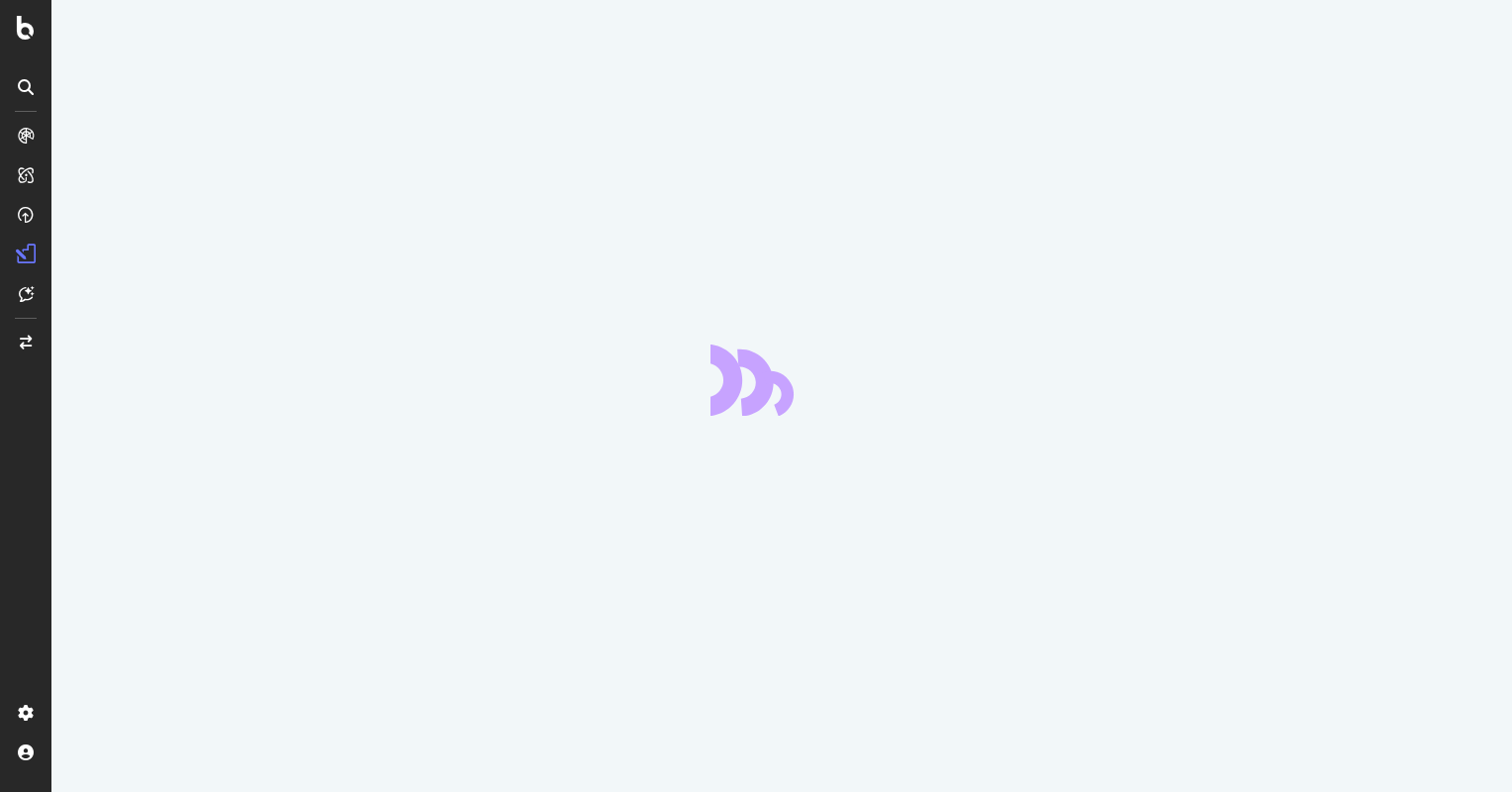 scroll, scrollTop: 0, scrollLeft: 0, axis: both 